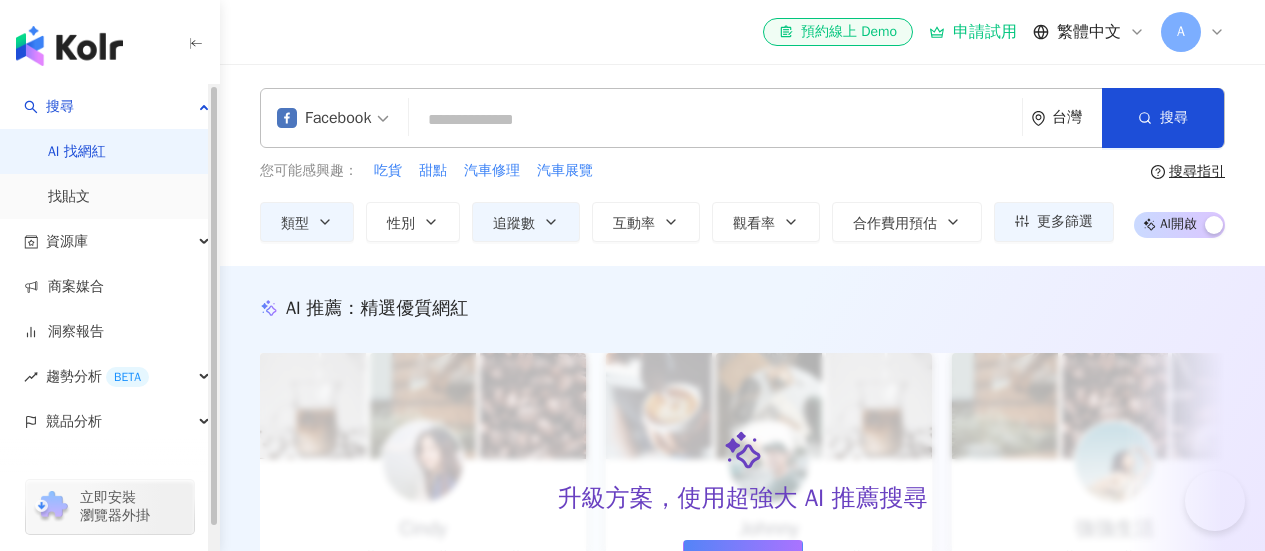 scroll, scrollTop: 1000, scrollLeft: 0, axis: vertical 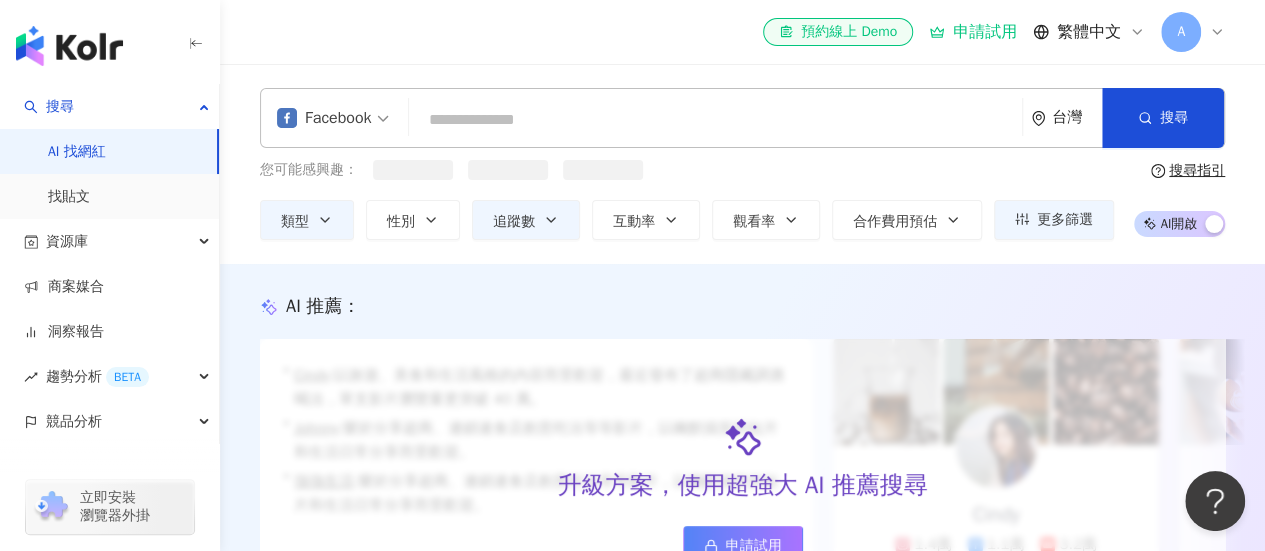 click at bounding box center [715, 120] 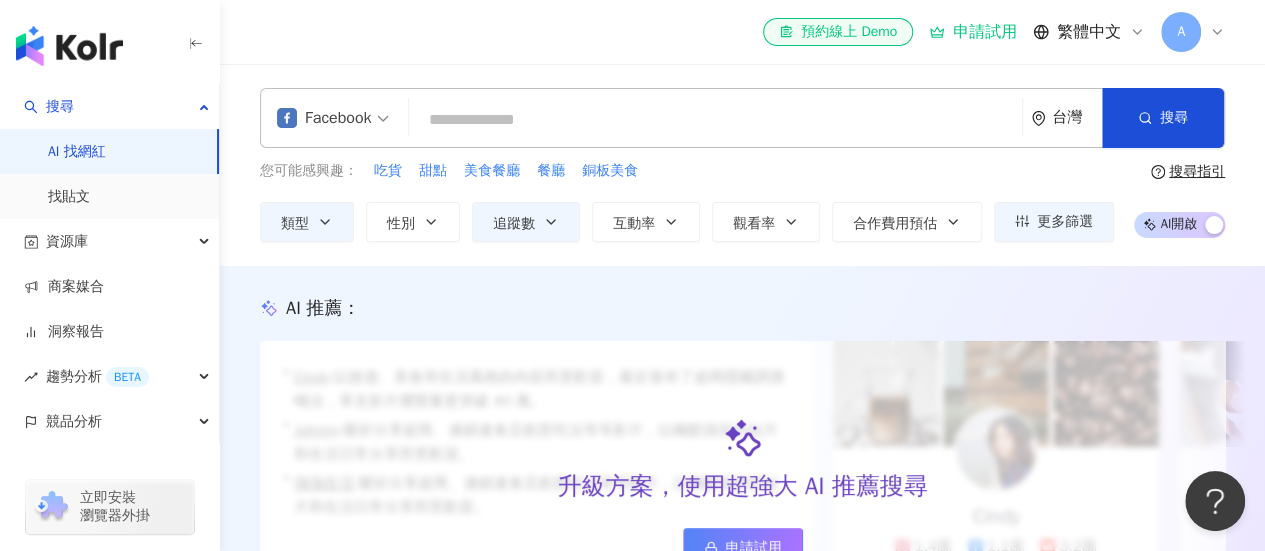 click at bounding box center (715, 120) 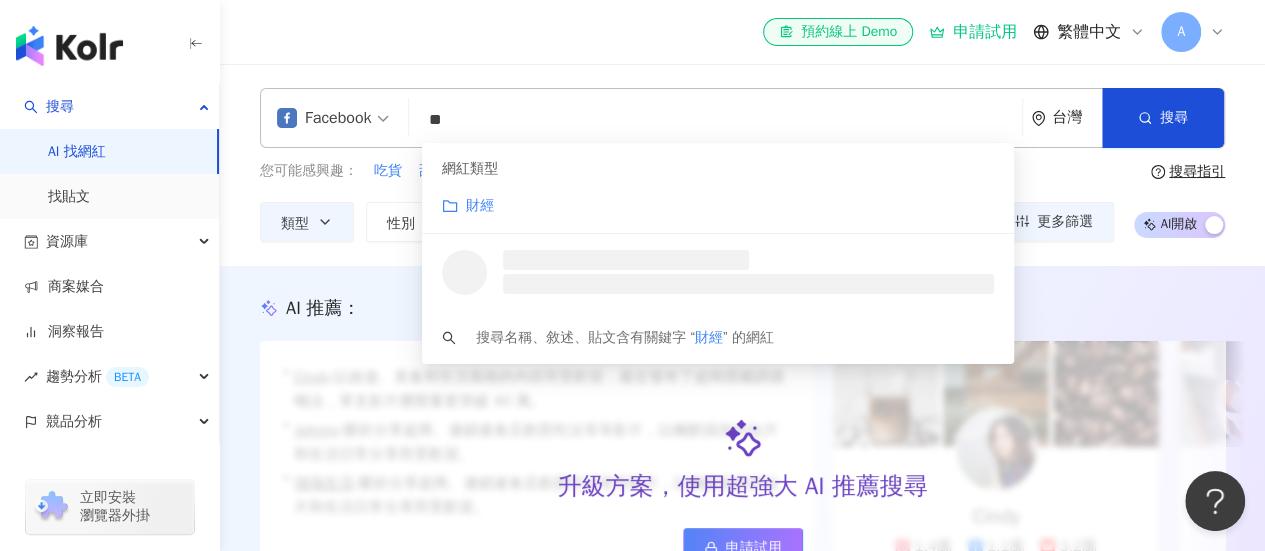 click on "財經" at bounding box center (718, 206) 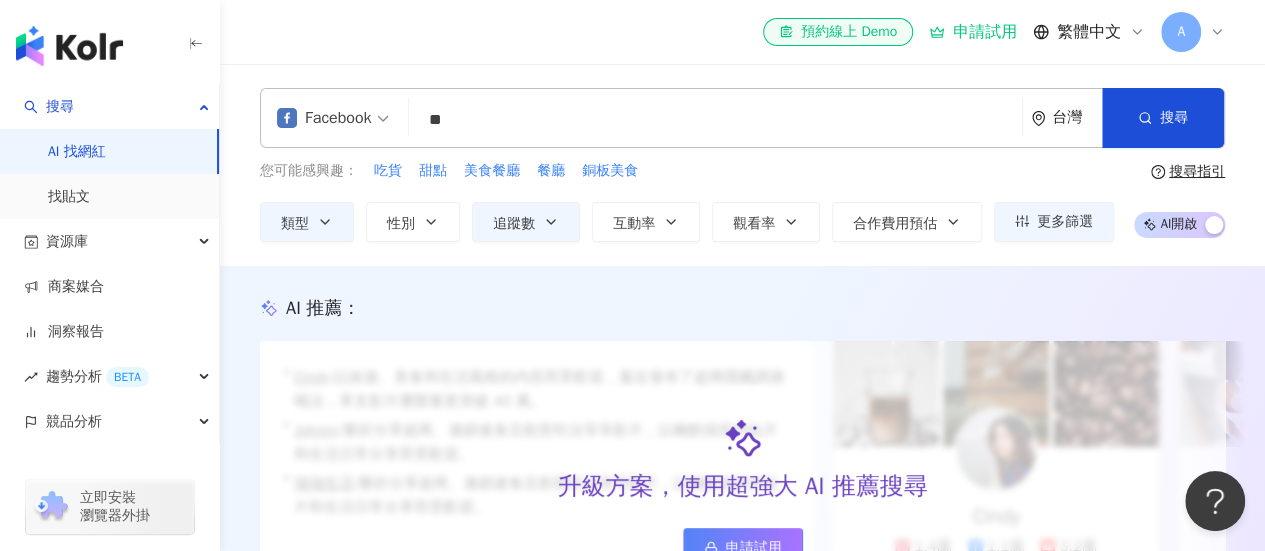 drag, startPoint x: 475, startPoint y: 125, endPoint x: 381, endPoint y: 123, distance: 94.02127 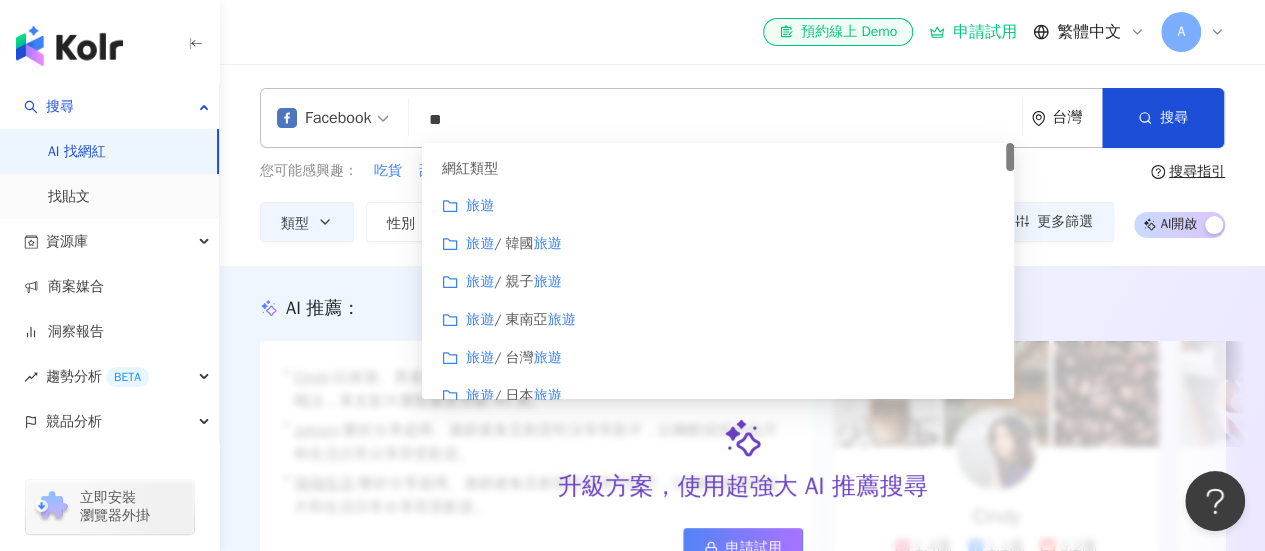 type on "*" 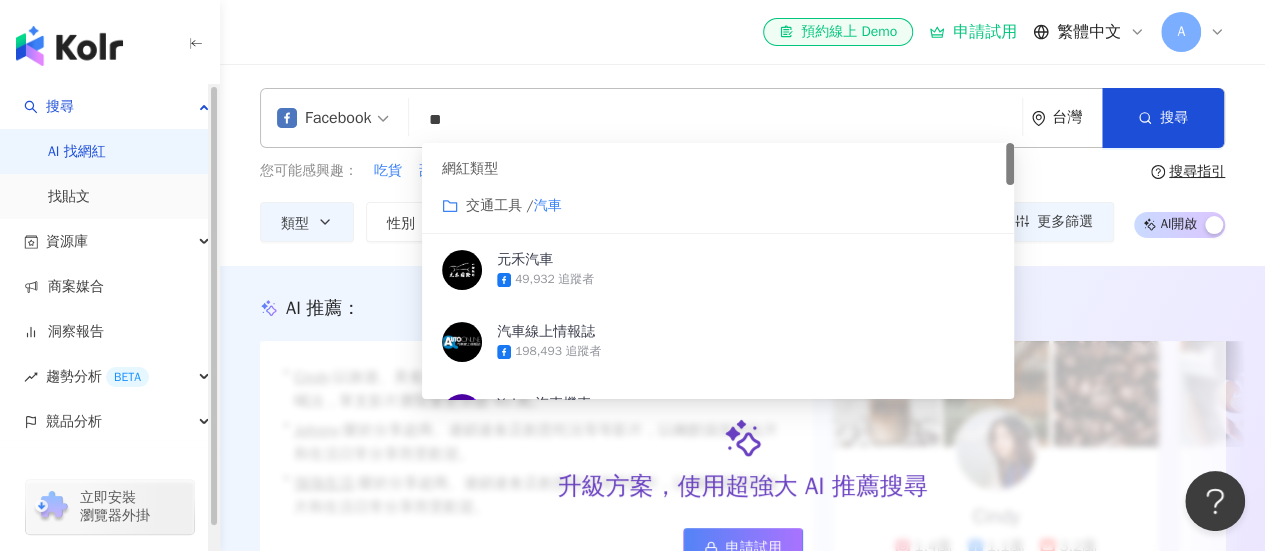 click on "Facebook ** 台灣 搜尋 customizedTag 網紅類型 交通工具 /  汽車 元禾汽車 49,932   追蹤者 汽車線上情報誌 198,493   追蹤者 Yahoo汽車機車 271,414   追蹤者 Doumygo 汽車百貨 18,465   追蹤者 您可能感興趣： 吃貨  甜點  美食餐廳  餐廳  銅板美食  類型 性別 追蹤數 互動率 觀看率 合作費用預估  更多篩選 *****  -  ****** 不限 小型 奈米網紅 (<1萬) 微型網紅 (1萬-3萬) 小型網紅 (3萬-5萬) 中型 中小型網紅 (5萬-10萬) 中型網紅 (10萬-30萬) 中大型網紅 (30萬-50萬) 大型 大型網紅 (50萬-100萬) 百萬網紅 (>100萬) 搜尋指引 AI  開啟 AI  關閉" at bounding box center [742, 165] 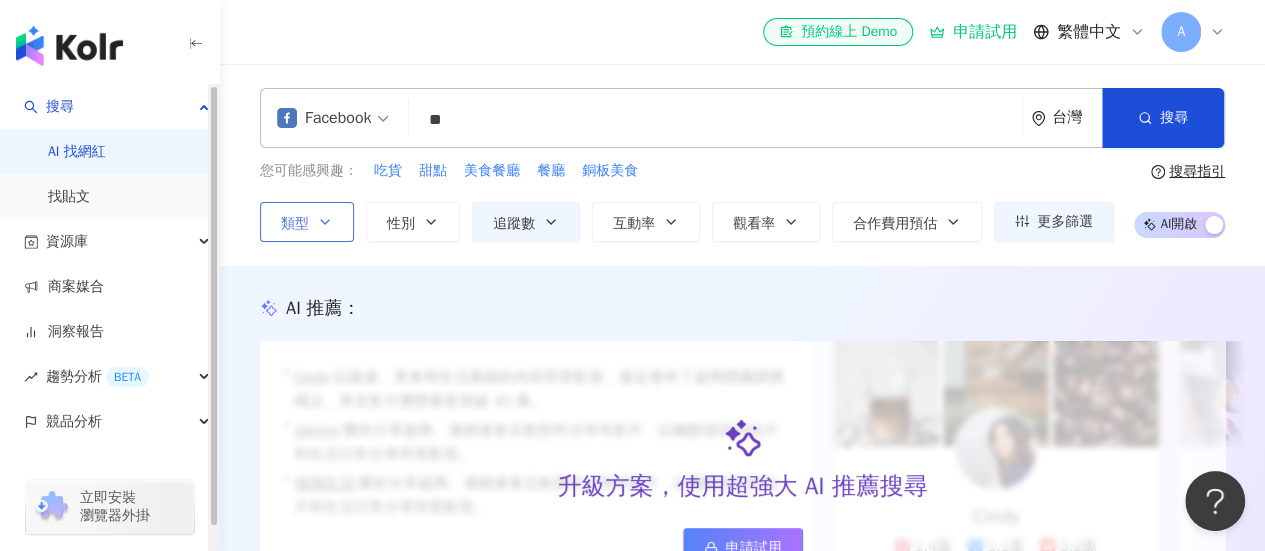 click 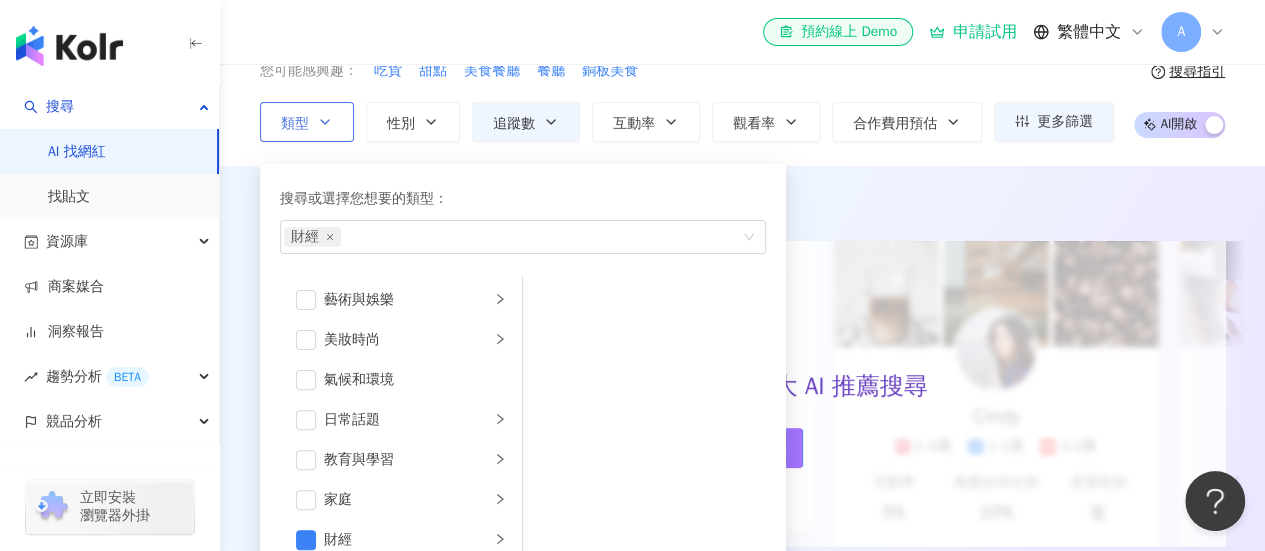 scroll, scrollTop: 200, scrollLeft: 0, axis: vertical 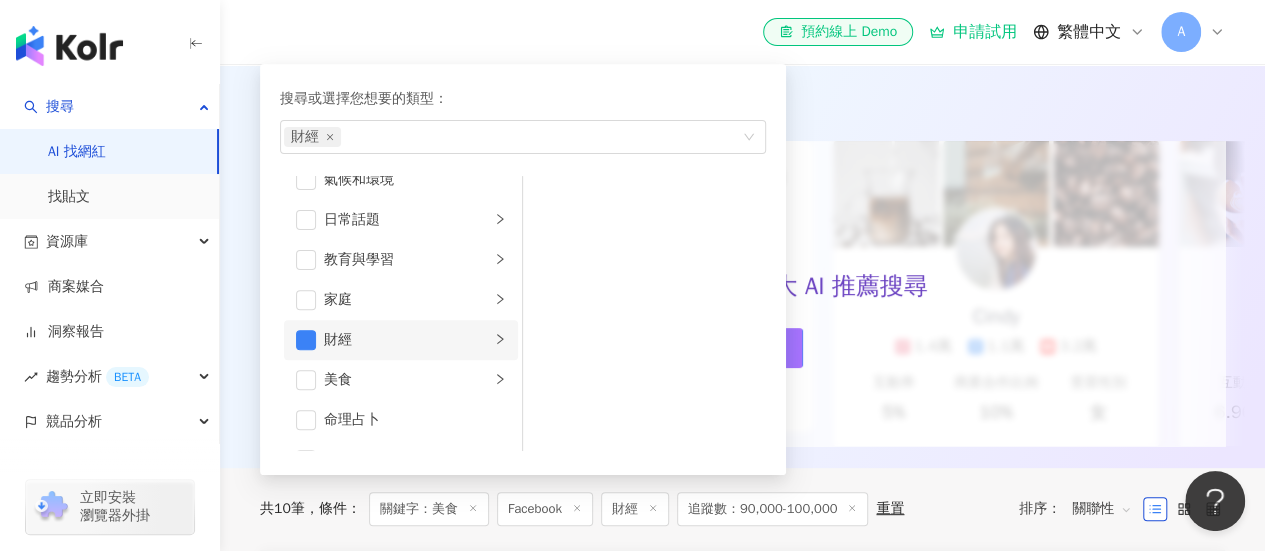 click on "財經" at bounding box center [407, 340] 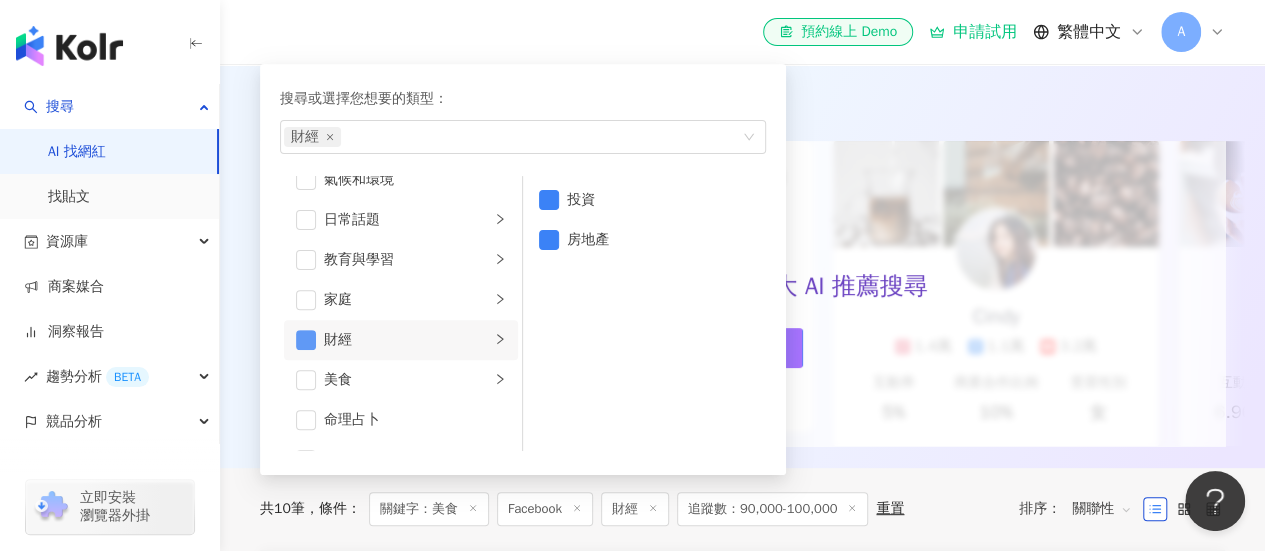 click at bounding box center (306, 340) 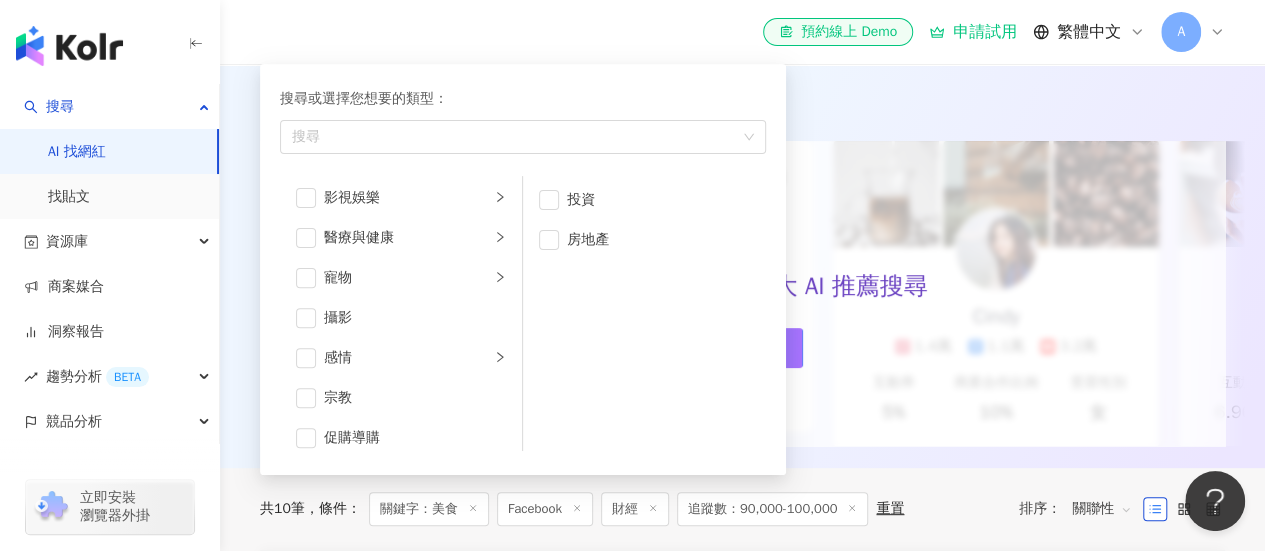 scroll, scrollTop: 692, scrollLeft: 0, axis: vertical 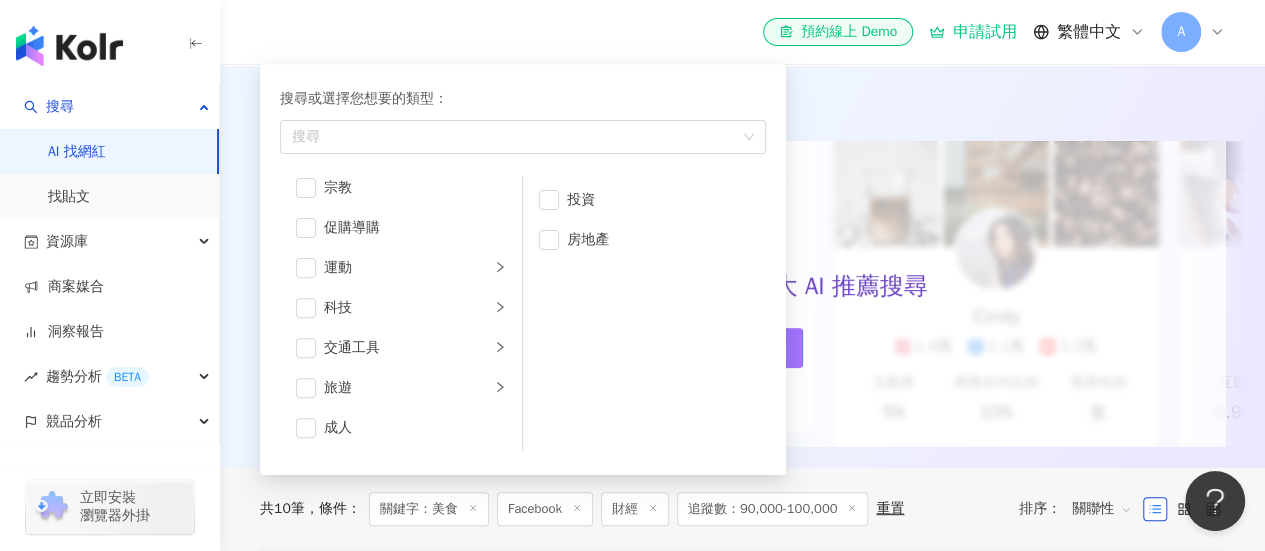 click on "AI 推薦 ： 升級方案，使用超強大 AI 推薦搜尋 申請試用 • Cindy  :  以旅遊、美食和生活風格的內容而受歡迎，最近發布了超商隱藏調酒喝法，單支影片瀏覽量更突破 40 萬。 • Johnny  :  樂於分享超商、連鎖速食店創意吃法等等影片，以幽默搞笑的短片和生活日常分享而受歡迎。 • 強強生活  :  樂於分享超商、連鎖速食店創意吃法等等影片，以幽默搞笑的短片和生活日常分享而受歡迎。 對您有幫助嗎？ Cindy 1.4萬 1.1萬 3.2萬 互動率 5% 商業合作比例 10% 受眾性別 女 Johnny 2.4萬 999 4.2萬 互動率 6.96% 商業合作比例 0.12% 受眾性別 男 強強生活 3.4萬 1萬 4.2萬 互動率 6.96% 商業合作比例 3% 受眾性別 女" at bounding box center [742, 267] 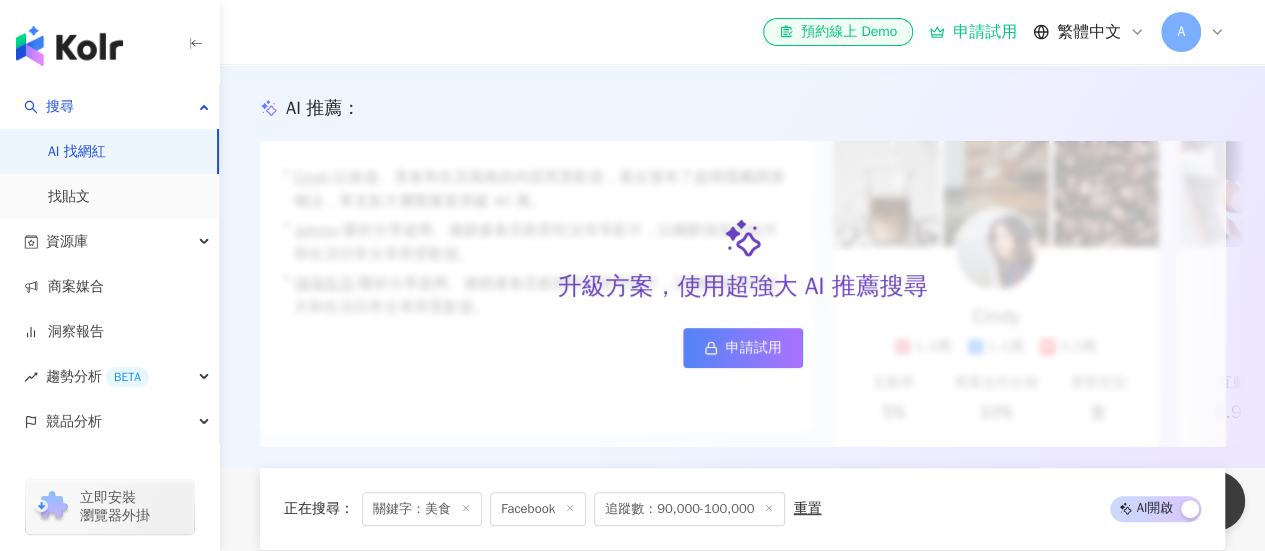 scroll, scrollTop: 0, scrollLeft: 0, axis: both 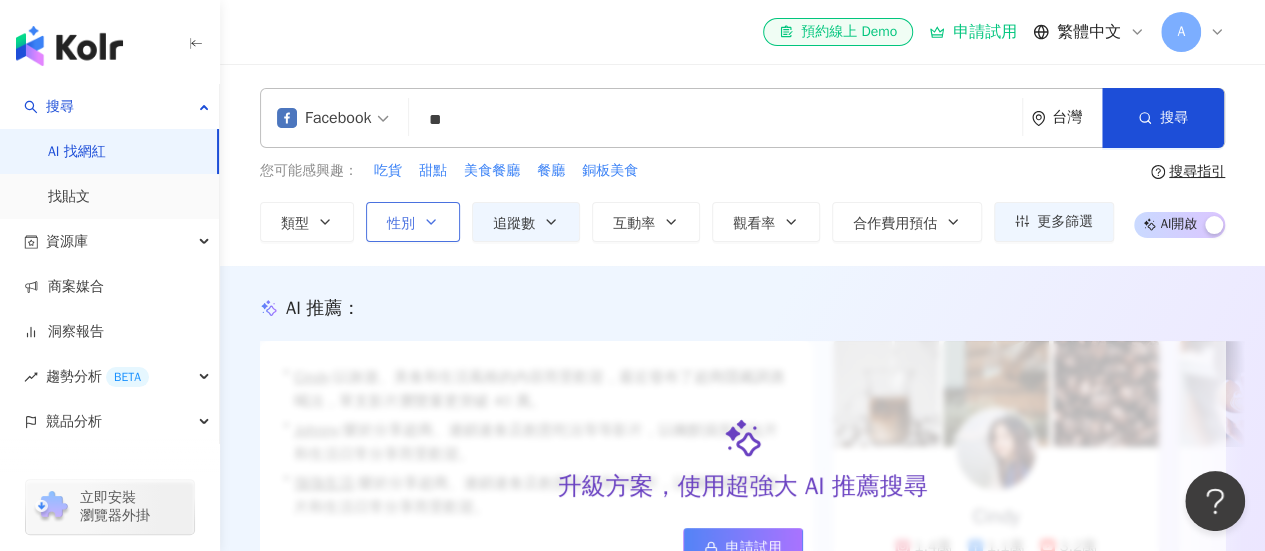 click on "性別" at bounding box center [413, 222] 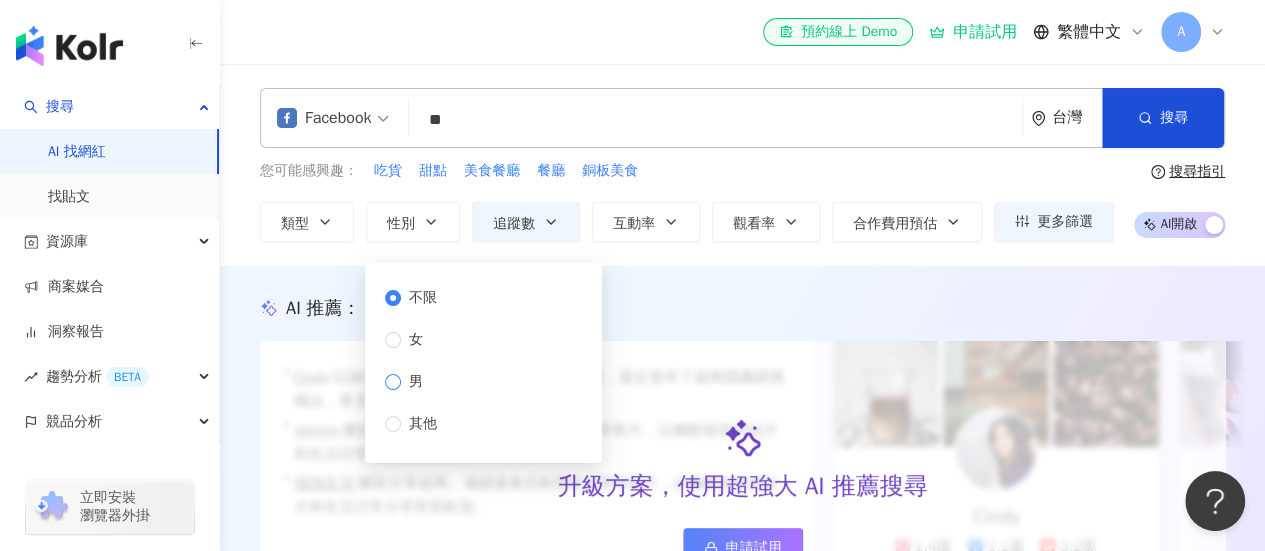 click on "男" at bounding box center [415, 382] 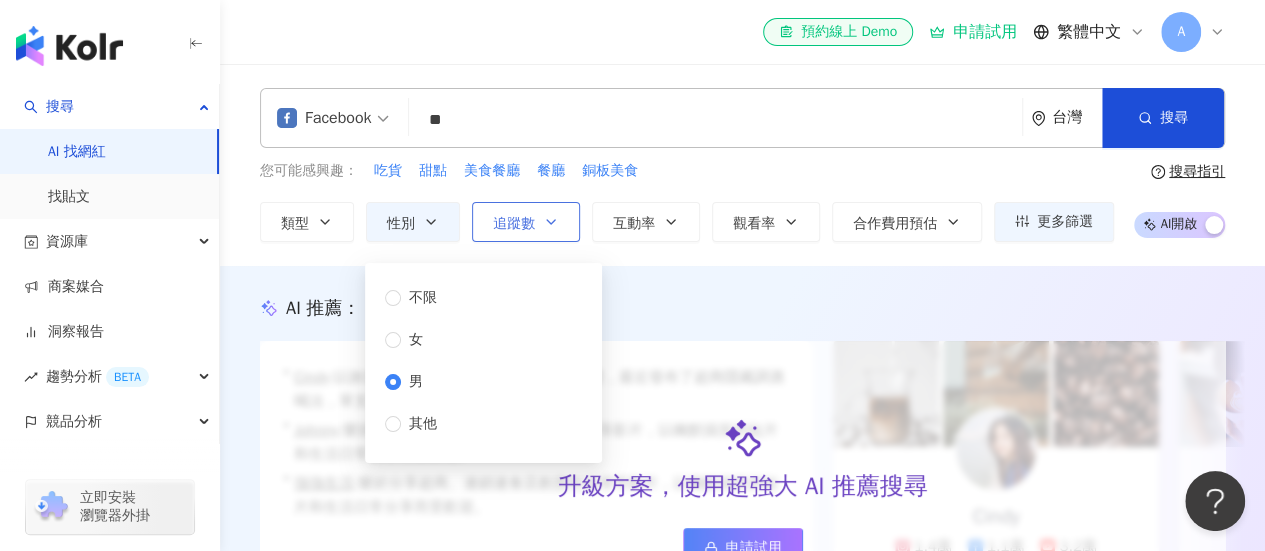 click 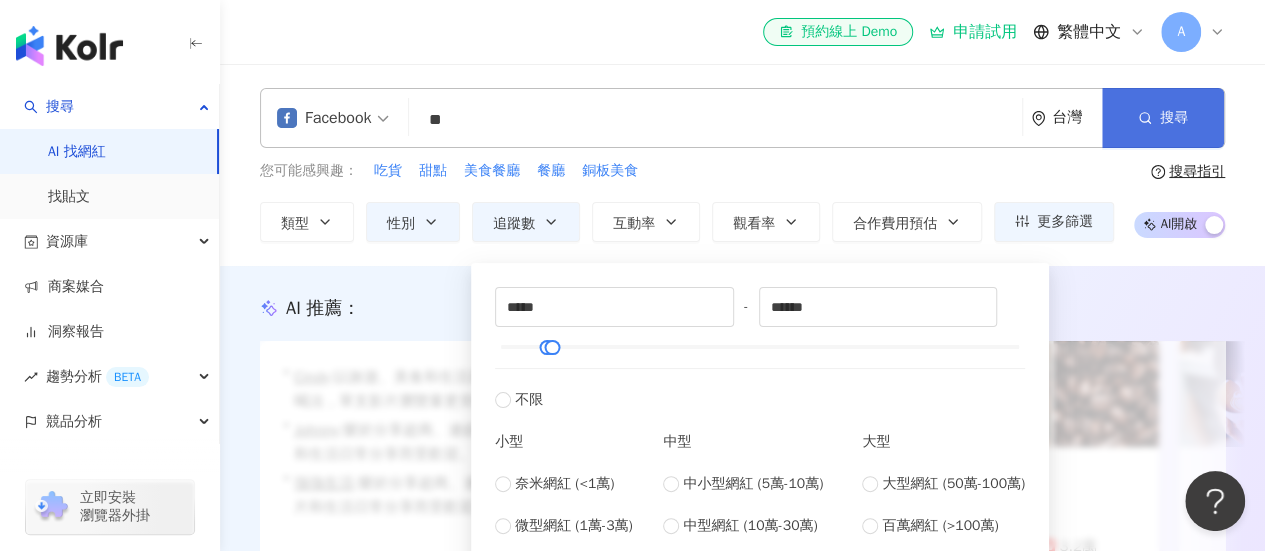 click on "搜尋" at bounding box center [1163, 118] 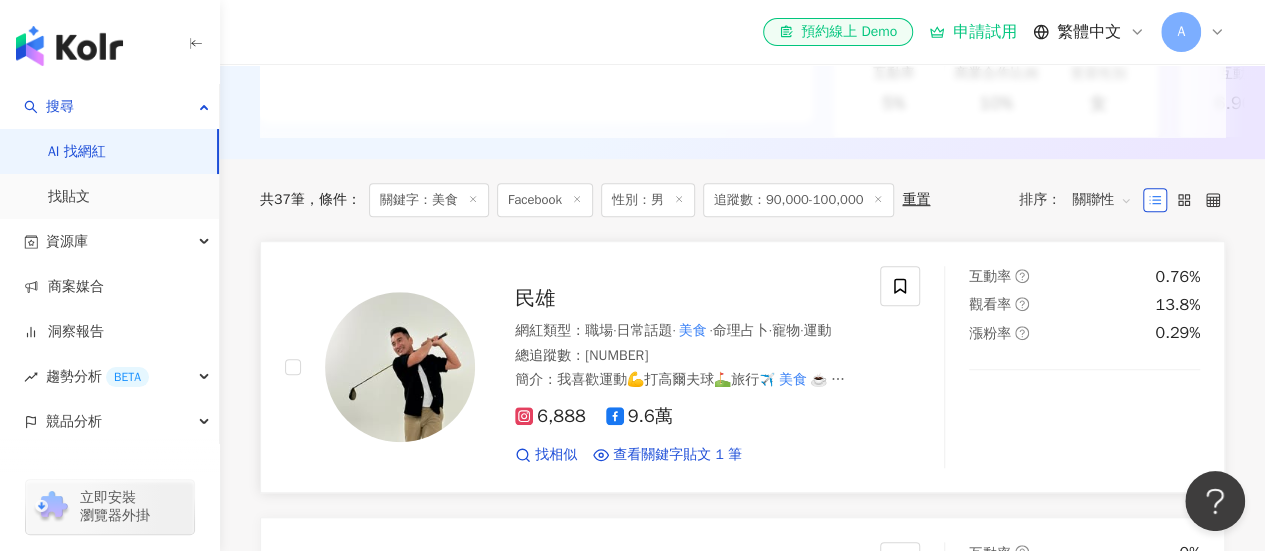 scroll, scrollTop: 600, scrollLeft: 0, axis: vertical 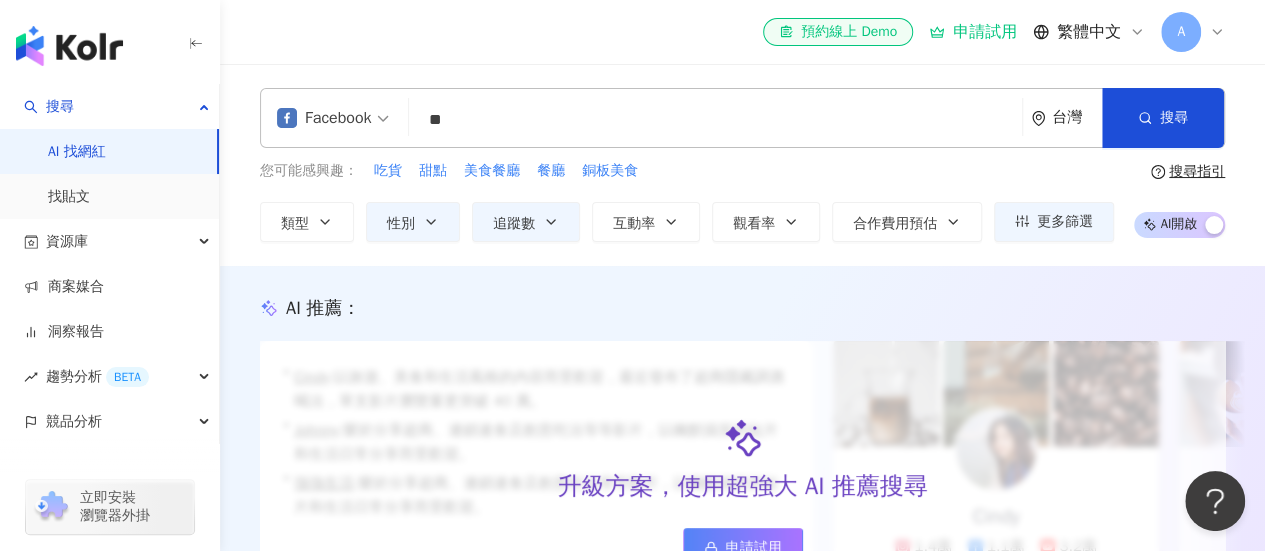 click on "**" at bounding box center (715, 120) 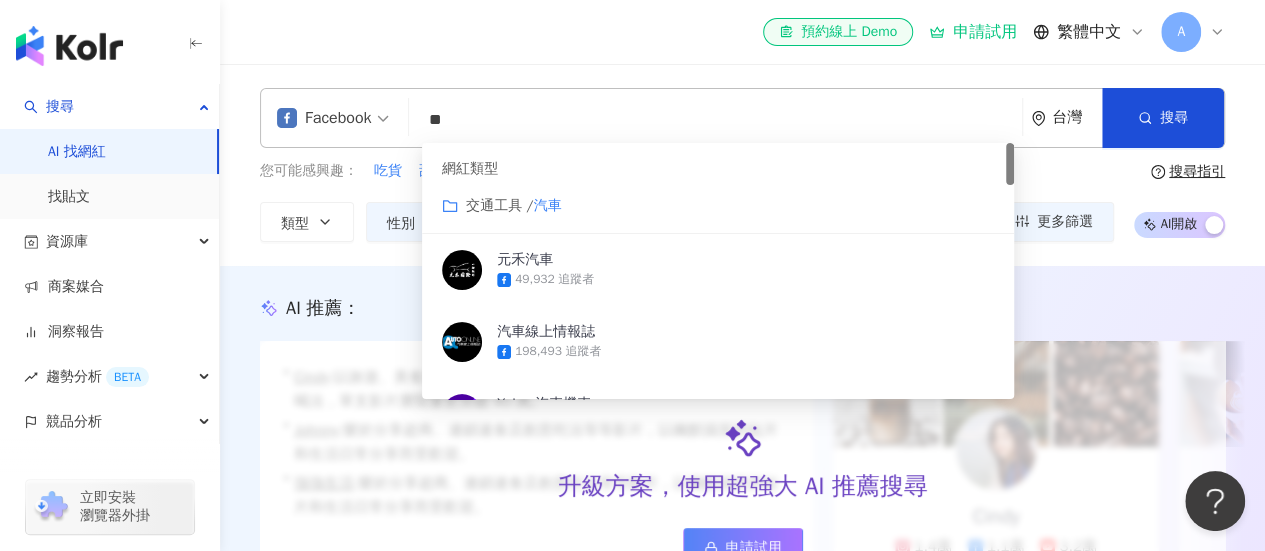 type on "*" 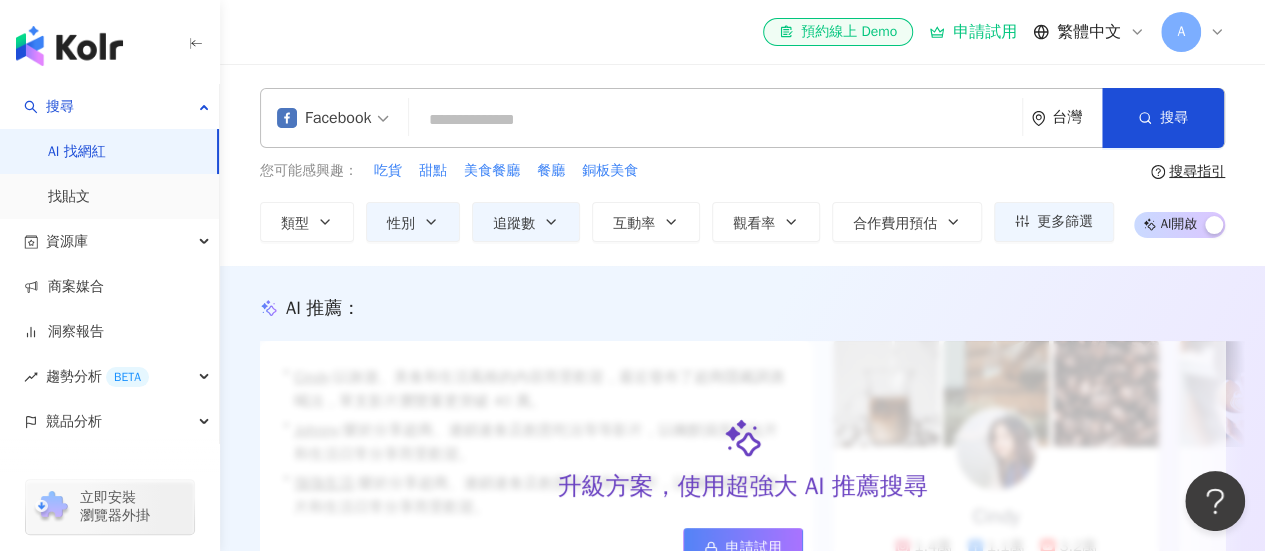 type 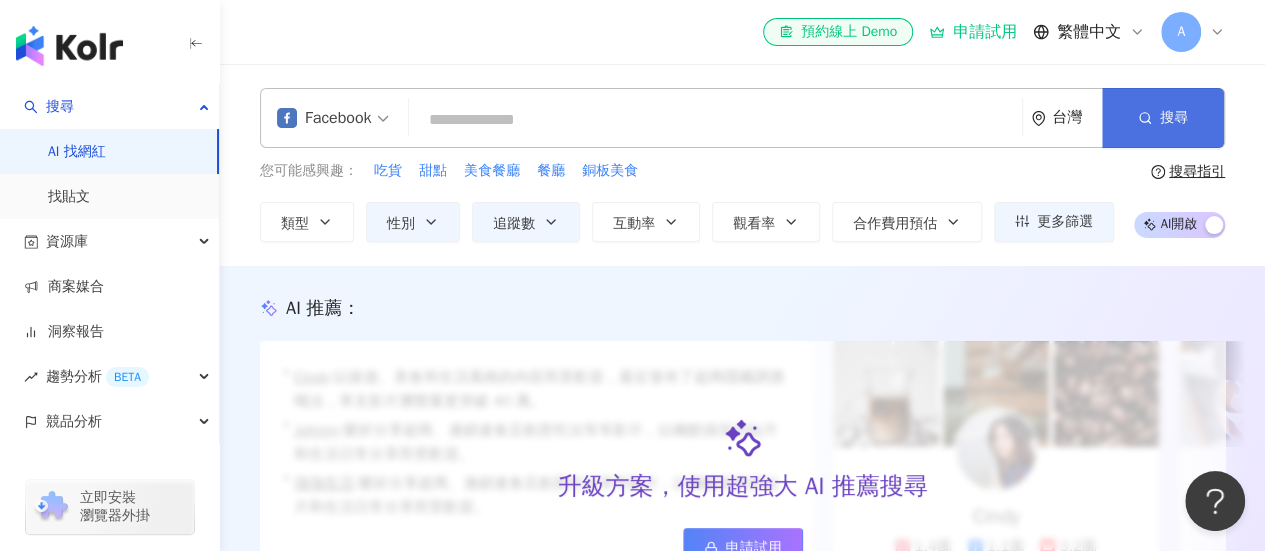 click on "搜尋" at bounding box center (1163, 118) 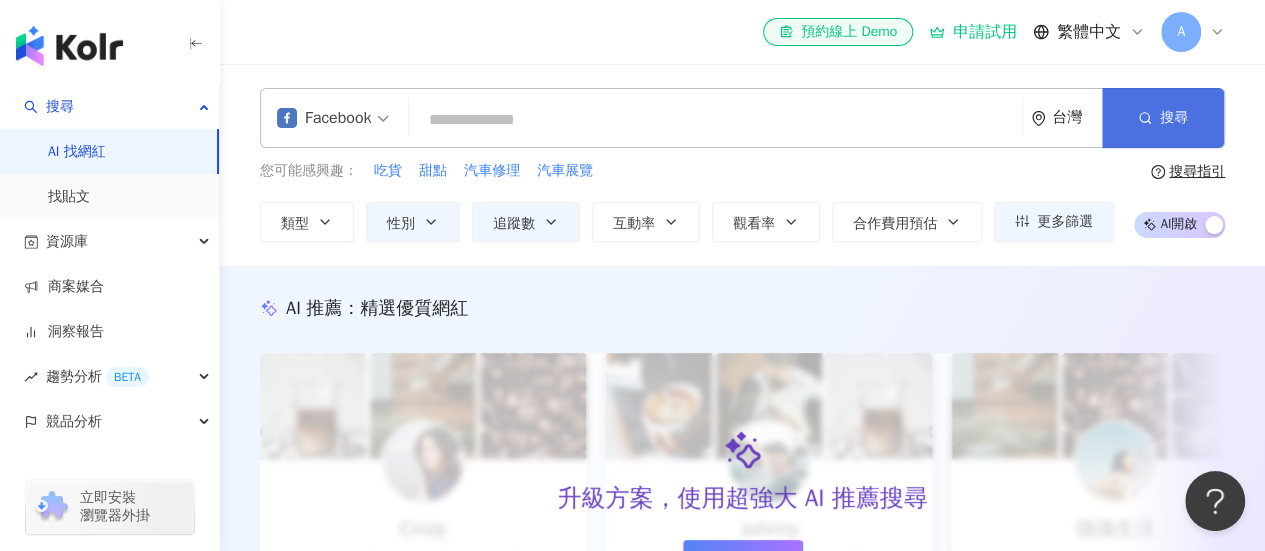 drag, startPoint x: 1117, startPoint y: 149, endPoint x: 1126, endPoint y: 131, distance: 20.12461 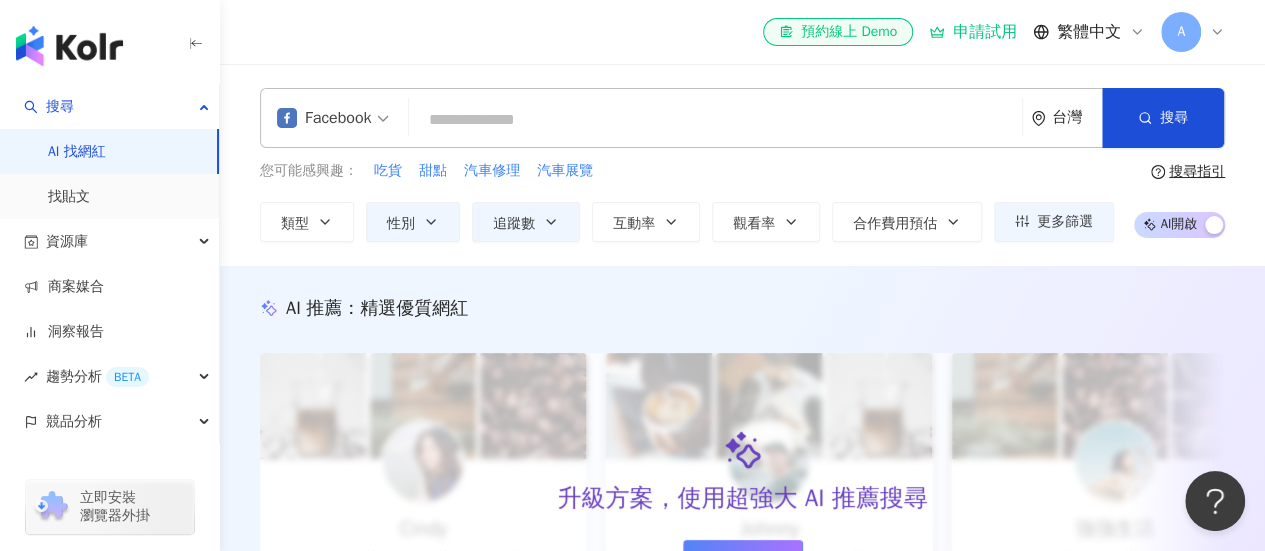 click at bounding box center (715, 120) 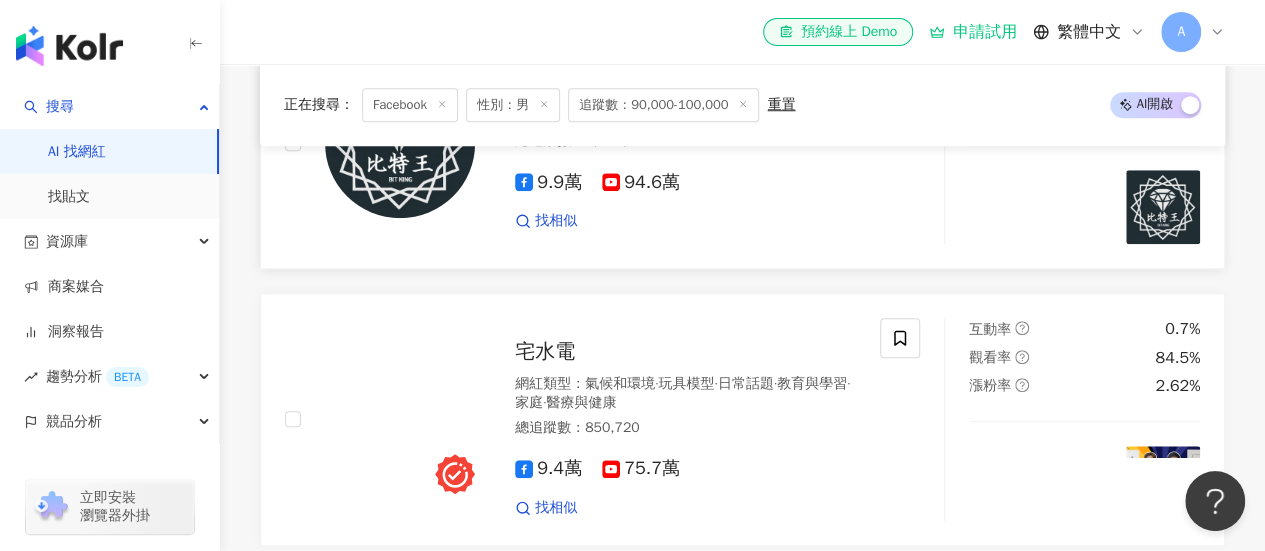scroll, scrollTop: 1000, scrollLeft: 0, axis: vertical 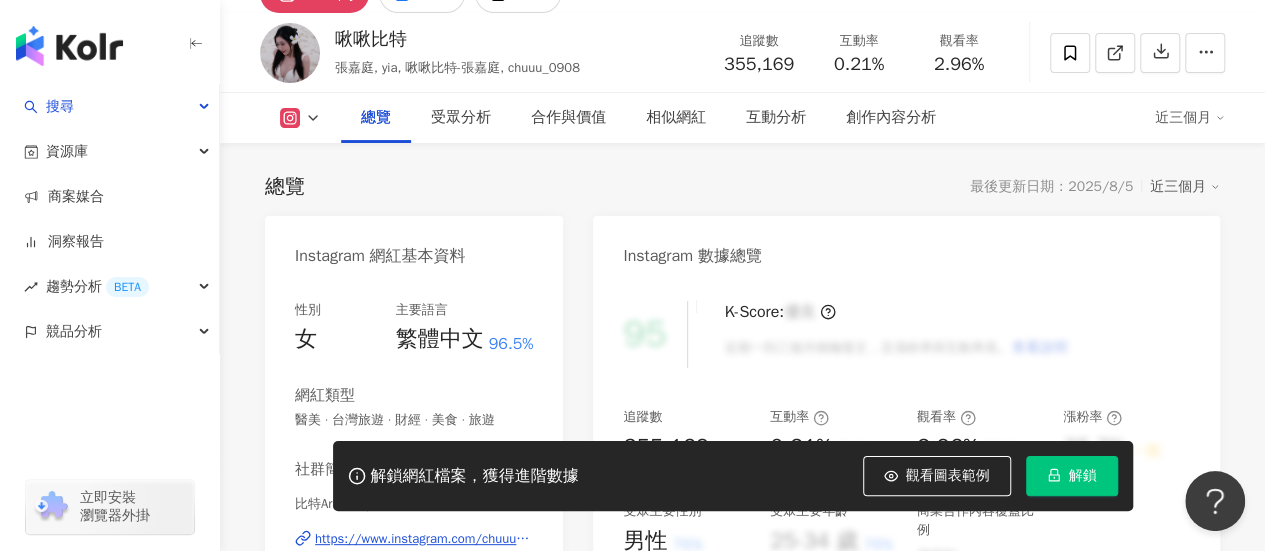 click 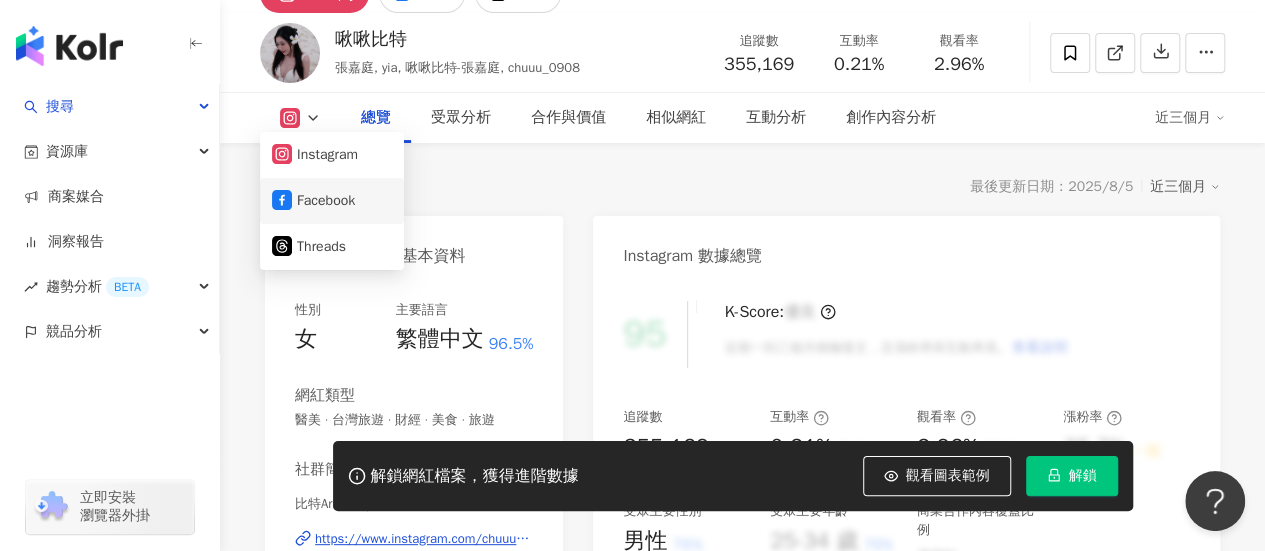 click on "Facebook" at bounding box center [332, 201] 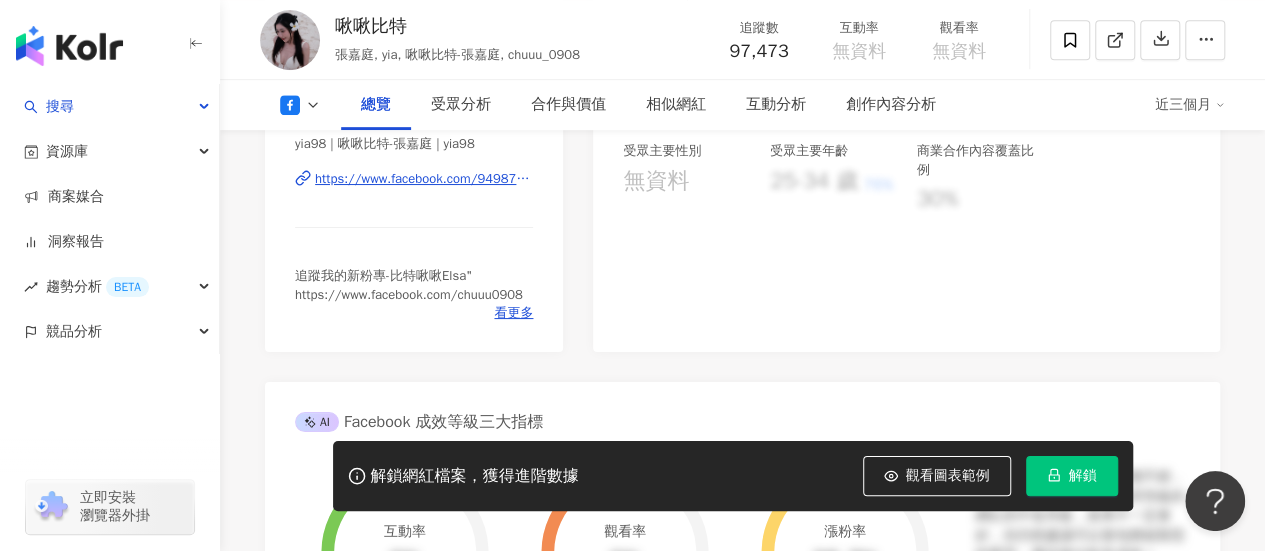 scroll, scrollTop: 400, scrollLeft: 0, axis: vertical 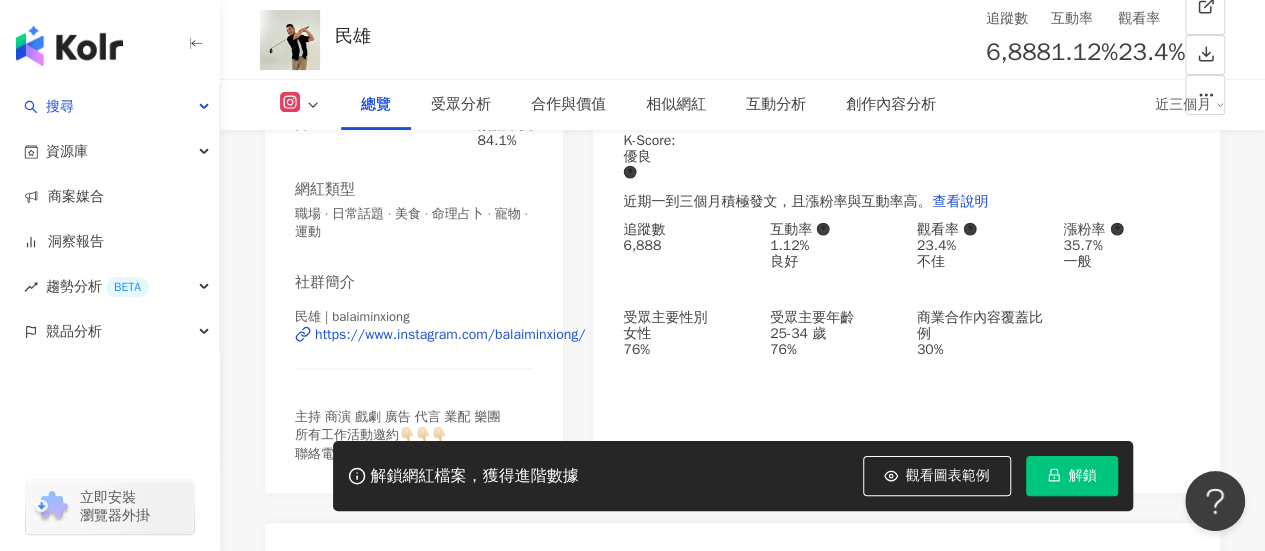 click 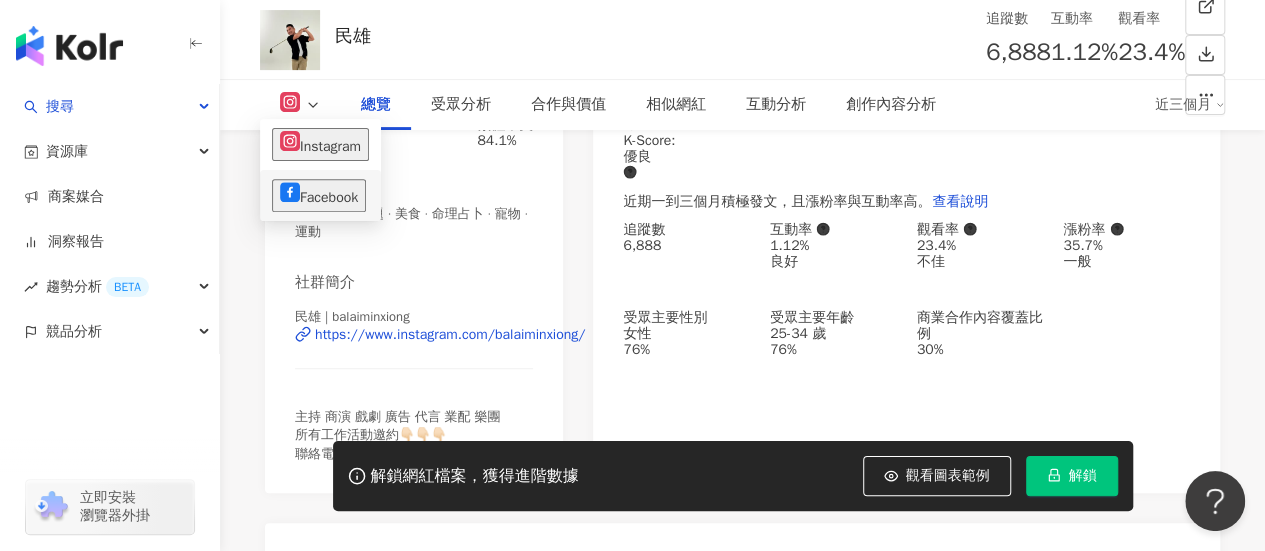 click 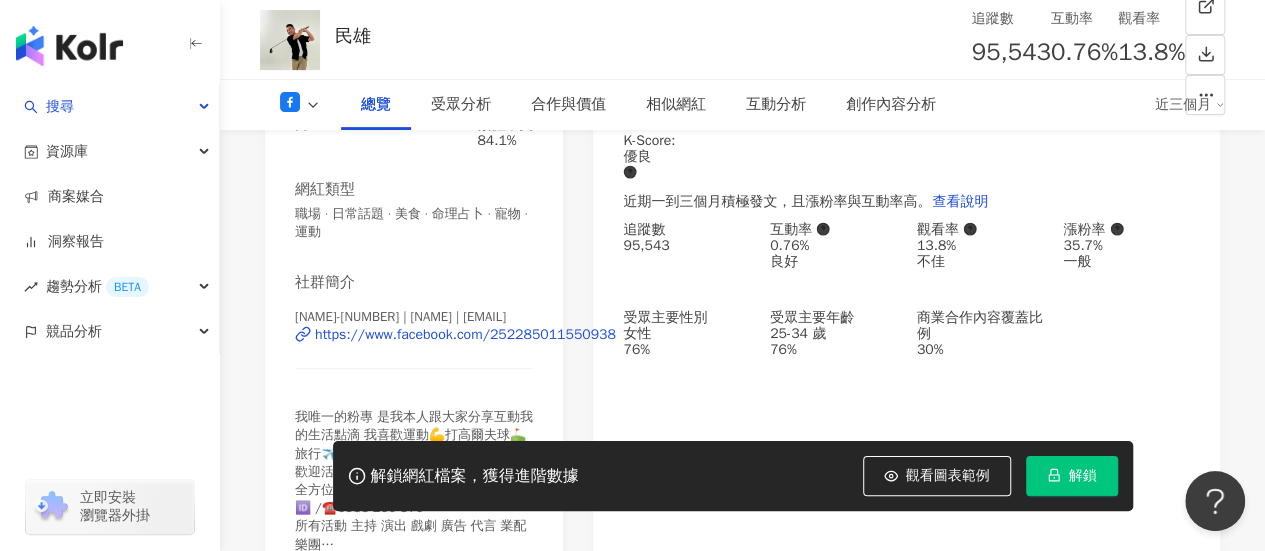 click on "性別   男 主要語言   繁體中文 84.1% 網紅類型 職場 · 日常話題 · 美食 · 命理占卜 · 寵物 · 運動 社群簡介 民雄-252285011550938 | 民雄 | balai1970589yahoo.com.tw https://www.facebook.com/252285011550938 我唯一的粉專 是我本人跟大家分享互動我的生活點滴 我喜歡運動💪打高爾夫球⛳️旅行✈️美食☕️
歡迎活動代言🤔商品合作
全方位藝人「民雄」連絡窗口：【芳芳】🆔 /☎️0933-260-370
所有活動 主持 演出 戲劇 廣告 代言 業配 樂團… 看更多" at bounding box center [414, 349] 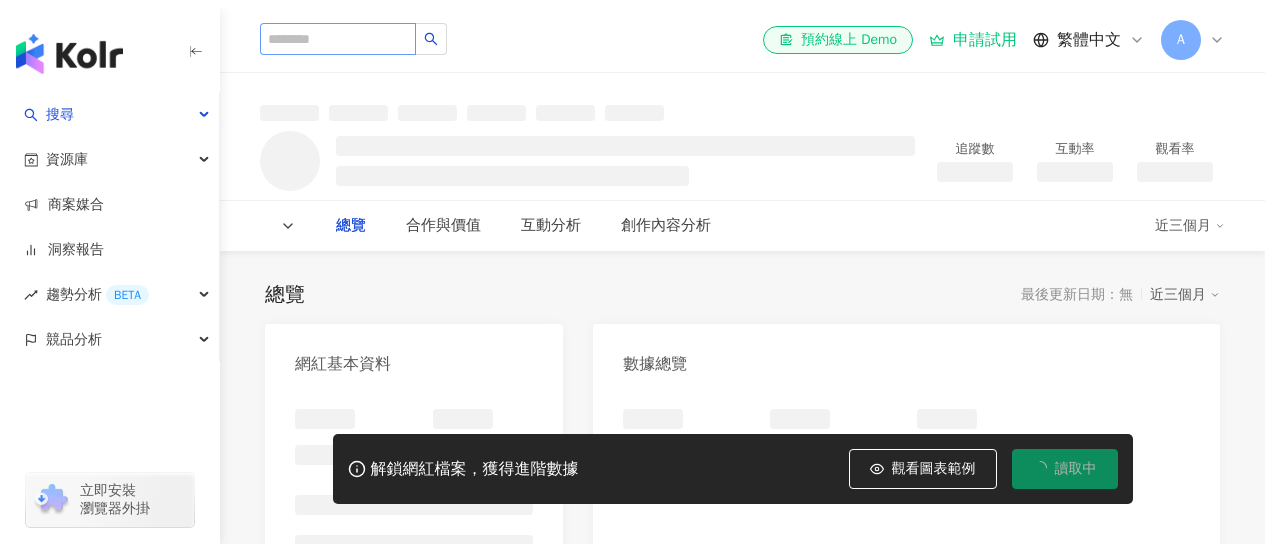 scroll, scrollTop: 0, scrollLeft: 0, axis: both 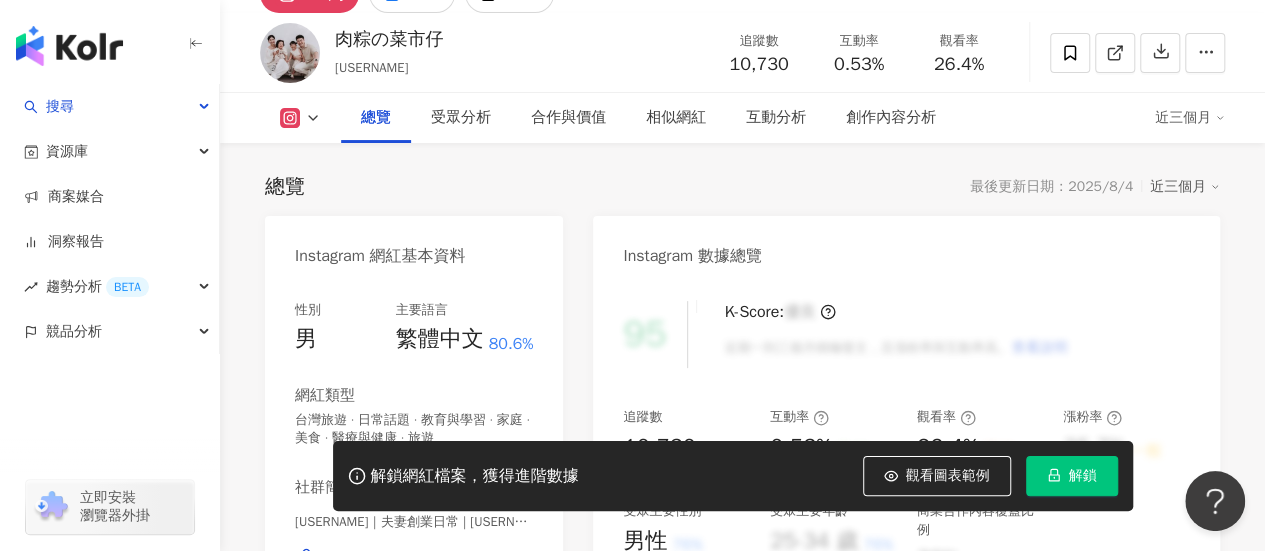 click 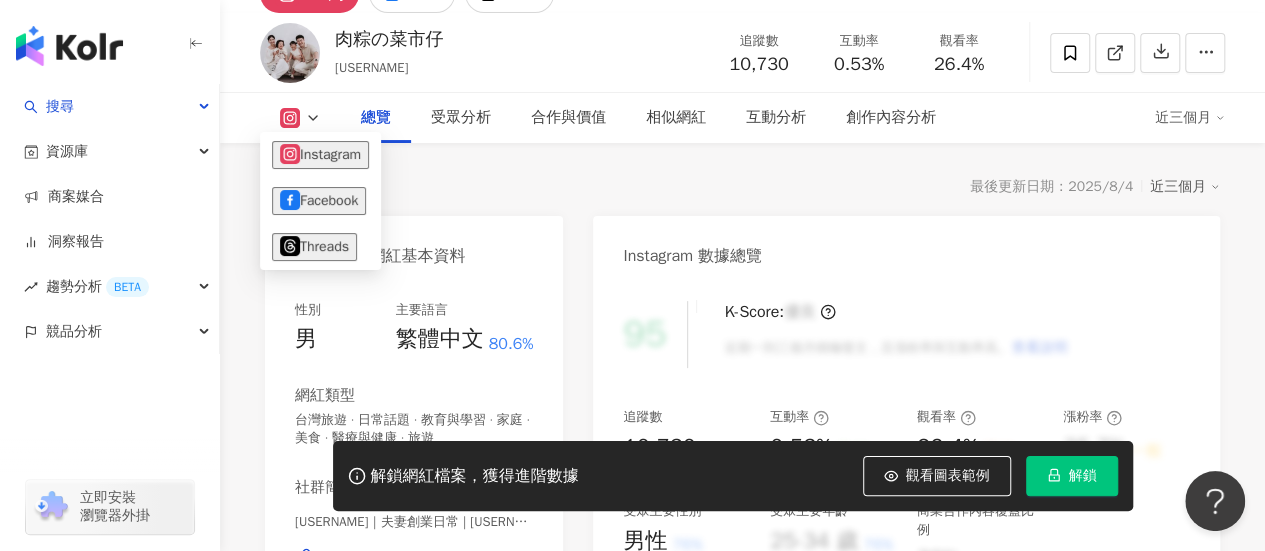click 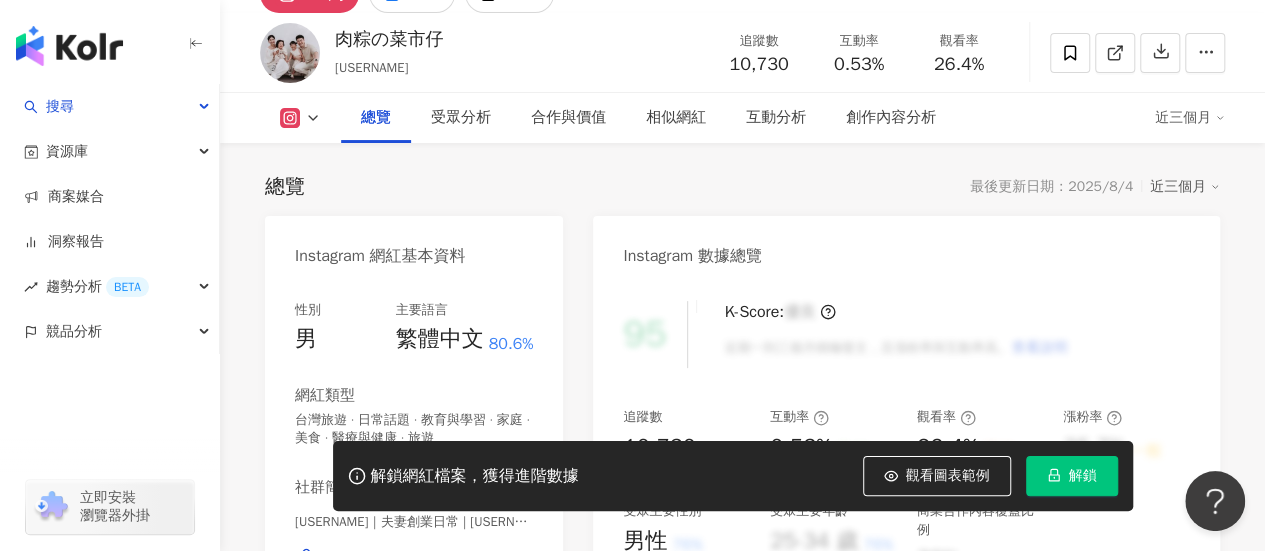 click 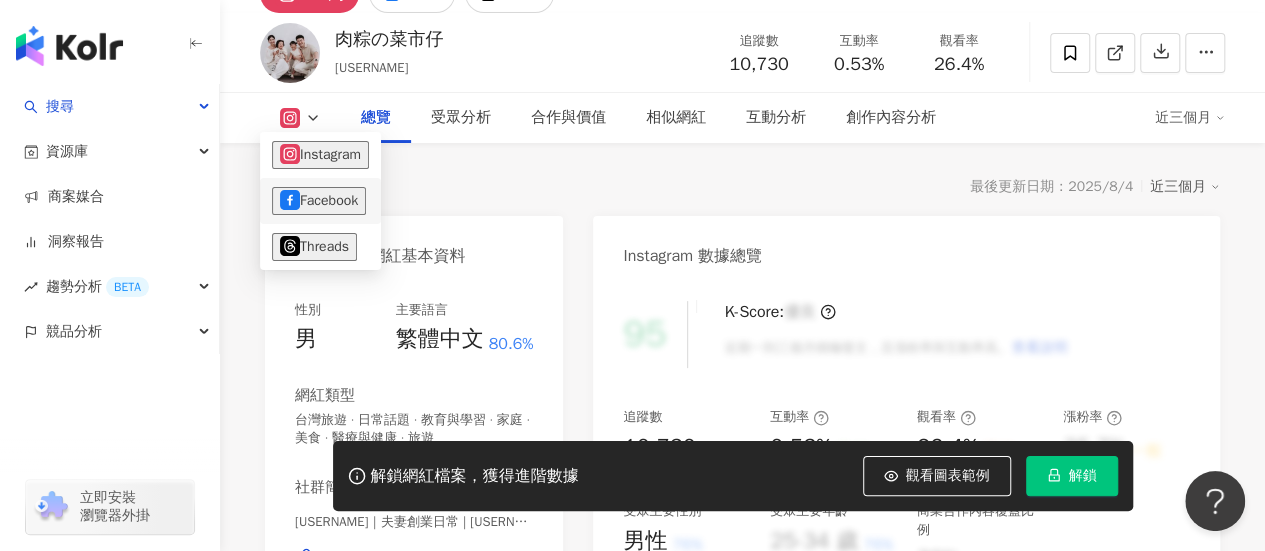 click on "Facebook" at bounding box center (319, 201) 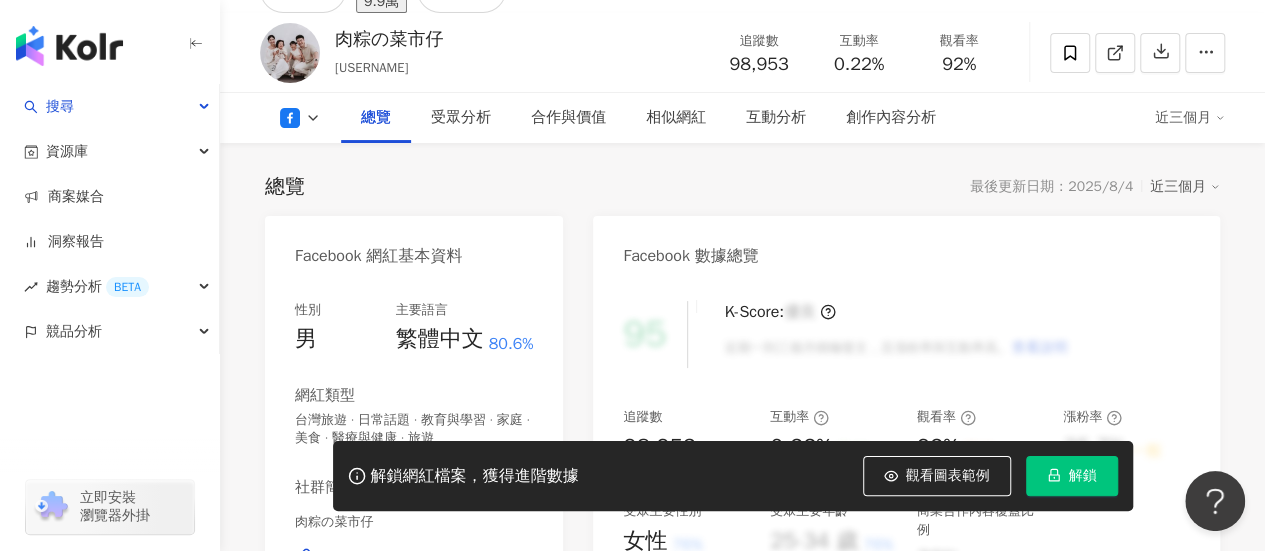 scroll, scrollTop: 300, scrollLeft: 0, axis: vertical 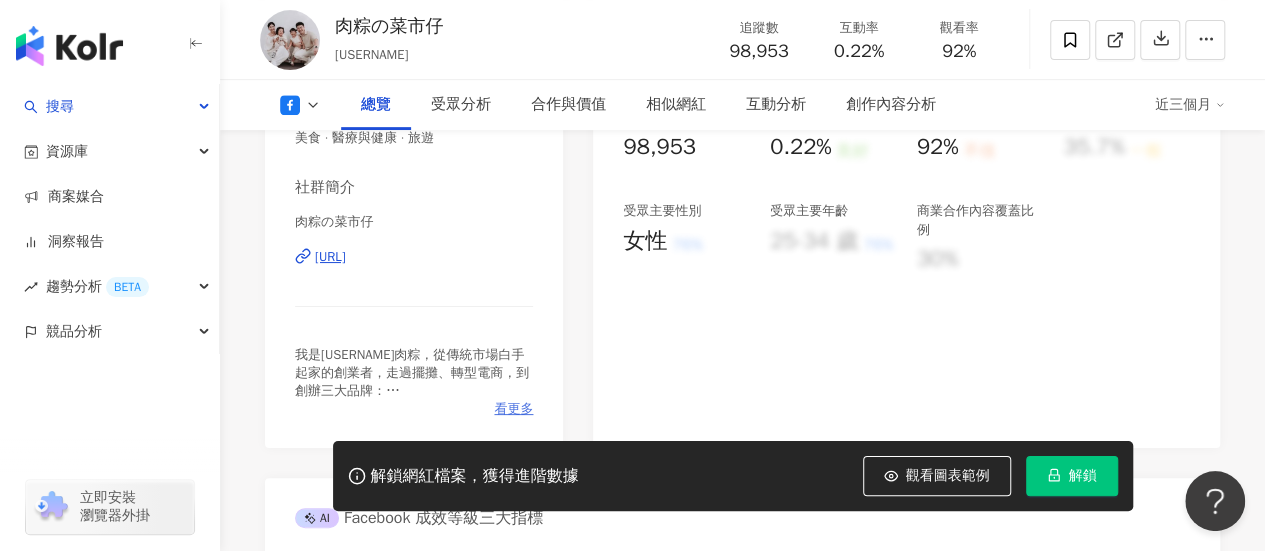 click on "看更多" at bounding box center (513, 409) 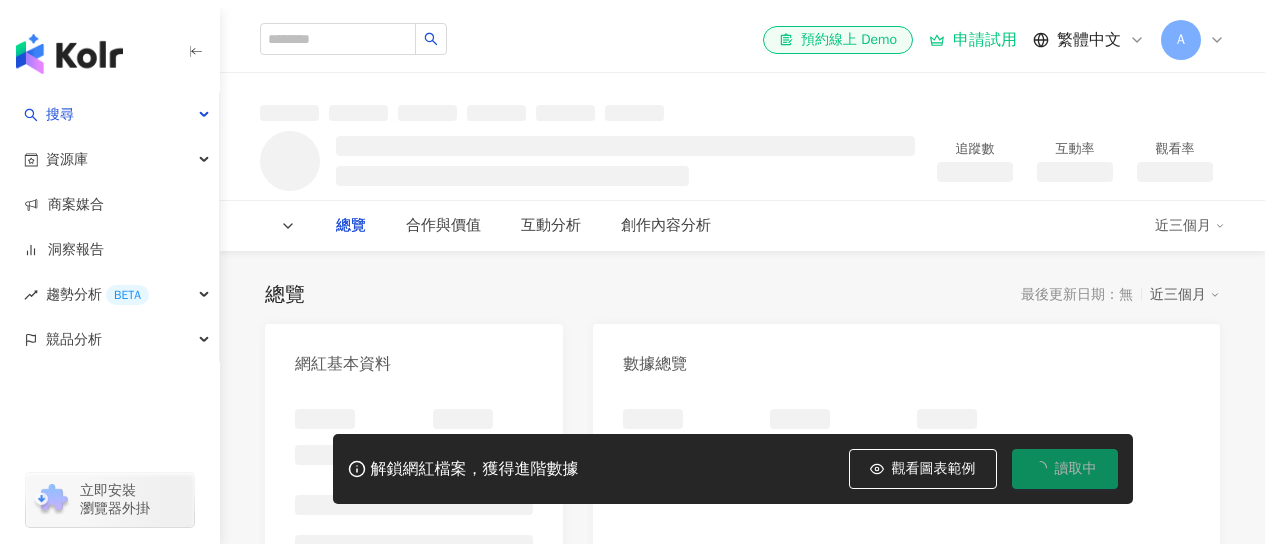 scroll, scrollTop: 0, scrollLeft: 0, axis: both 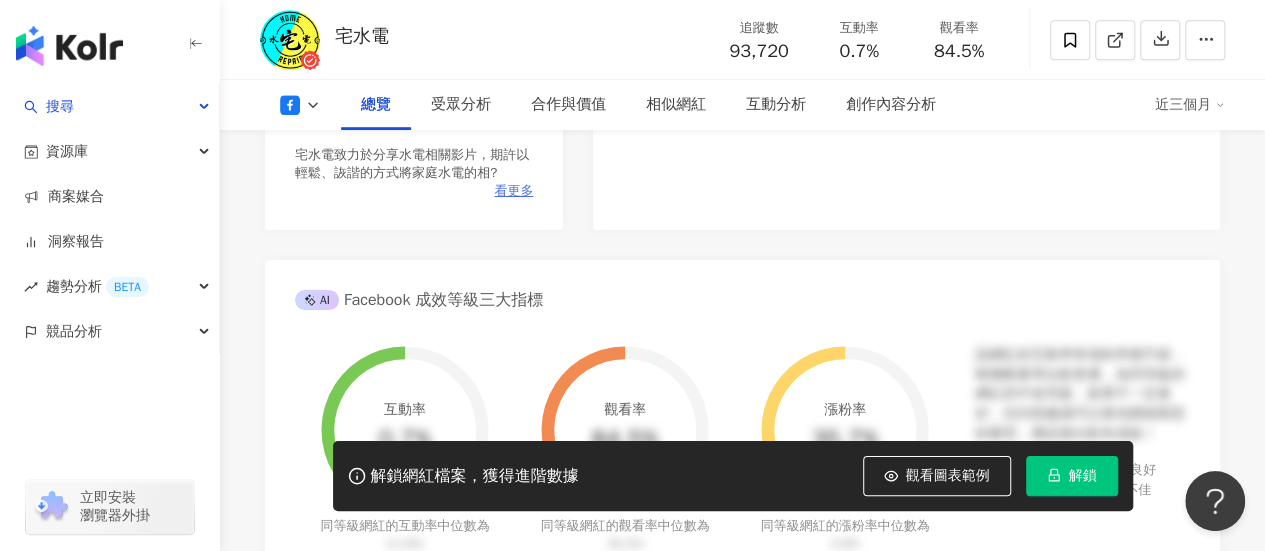 click on "看更多" at bounding box center [513, 191] 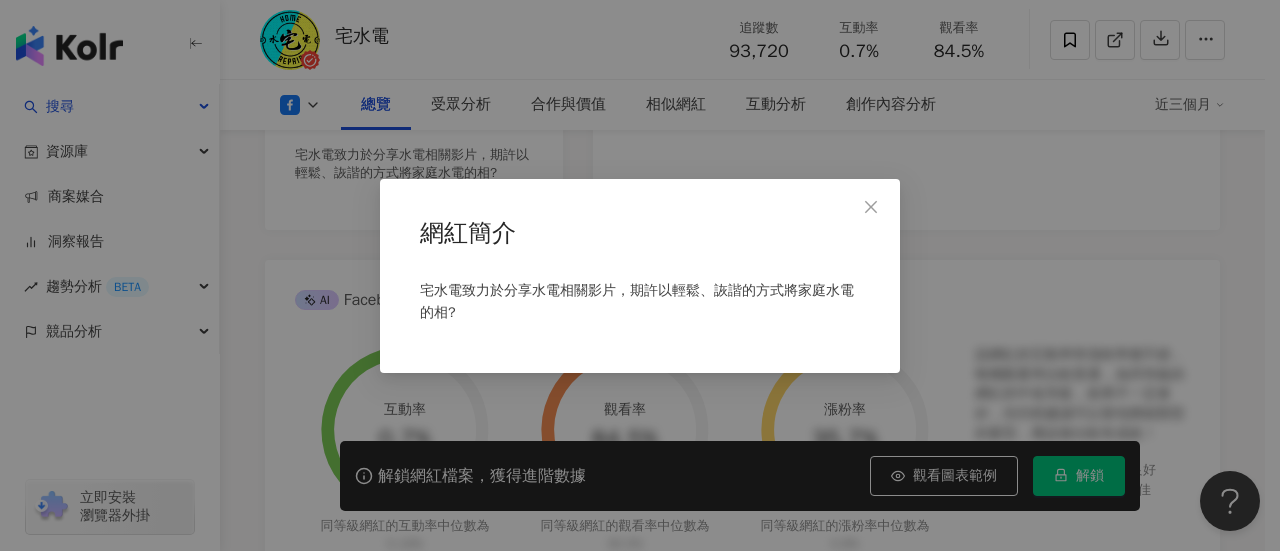 click 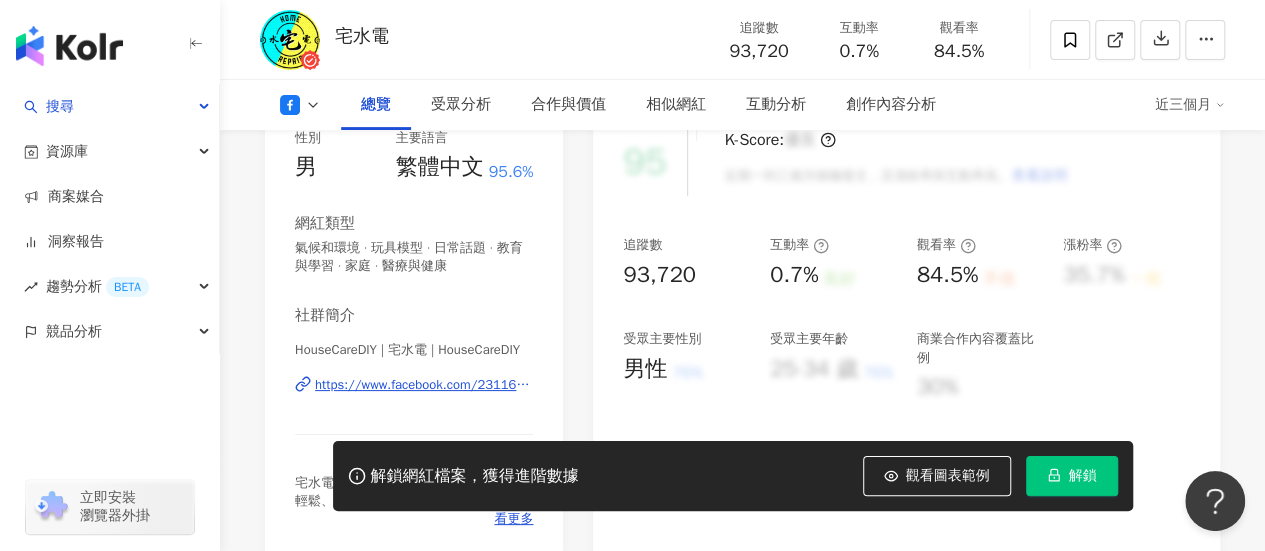 scroll, scrollTop: 300, scrollLeft: 0, axis: vertical 